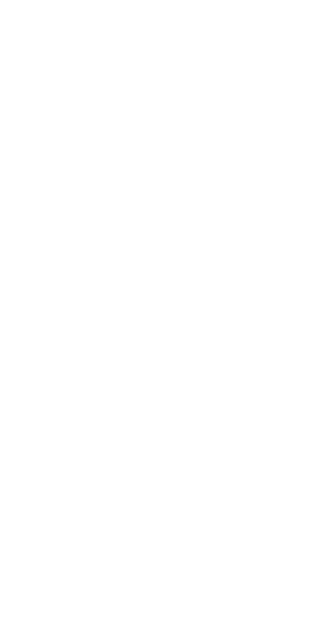 scroll, scrollTop: 0, scrollLeft: 0, axis: both 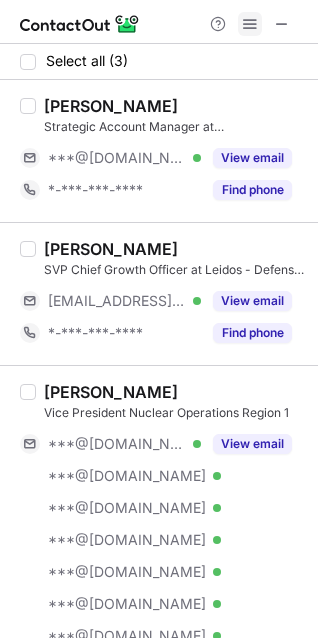 click at bounding box center (250, 24) 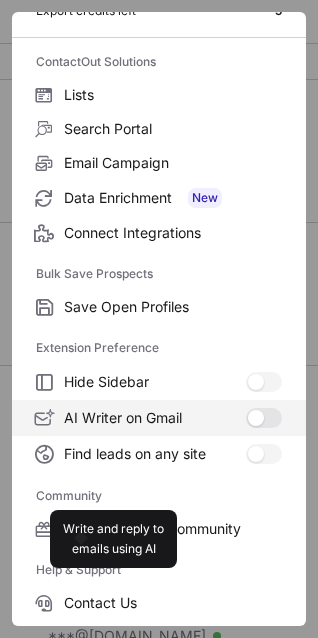 scroll, scrollTop: 269, scrollLeft: 0, axis: vertical 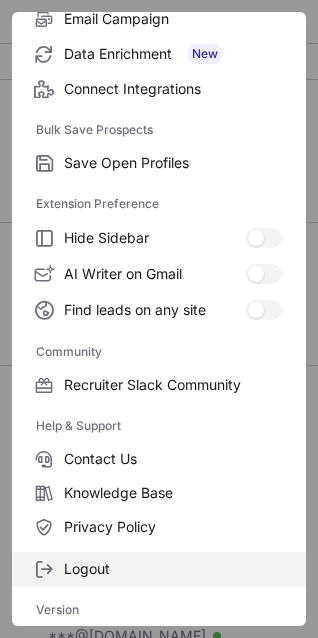 click on "Logout" at bounding box center [173, 569] 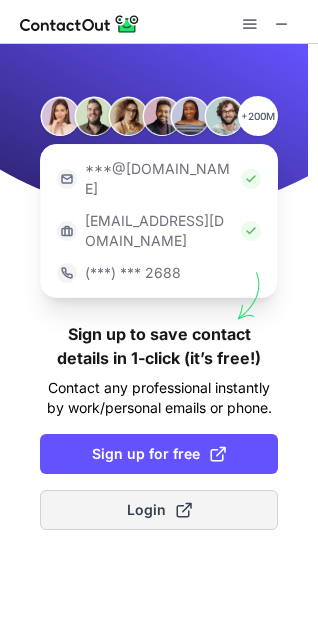 click at bounding box center [184, 510] 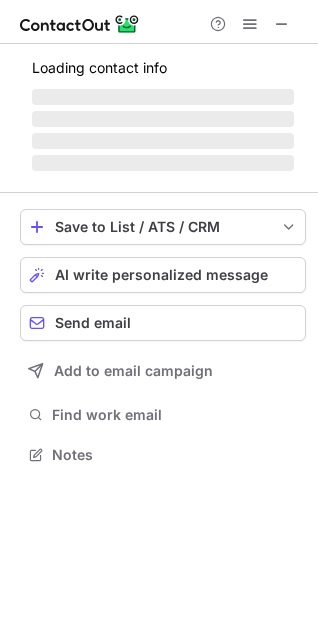 scroll, scrollTop: 0, scrollLeft: 0, axis: both 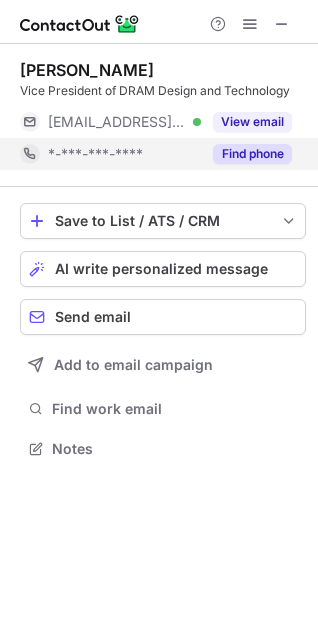 click on "Find phone" at bounding box center (252, 154) 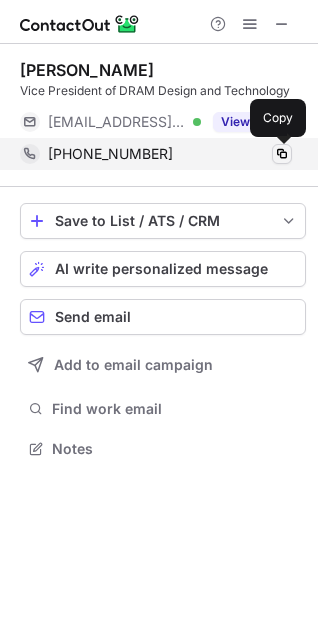 click at bounding box center (282, 154) 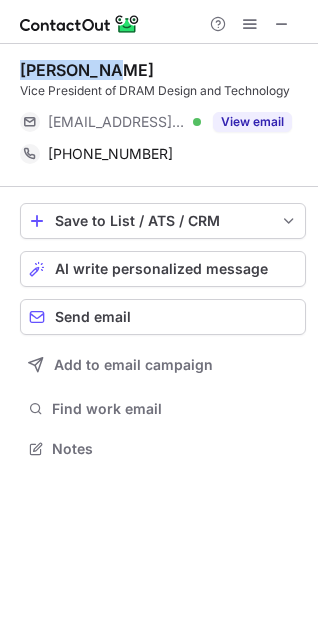 drag, startPoint x: 115, startPoint y: 70, endPoint x: 22, endPoint y: 68, distance: 93.0215 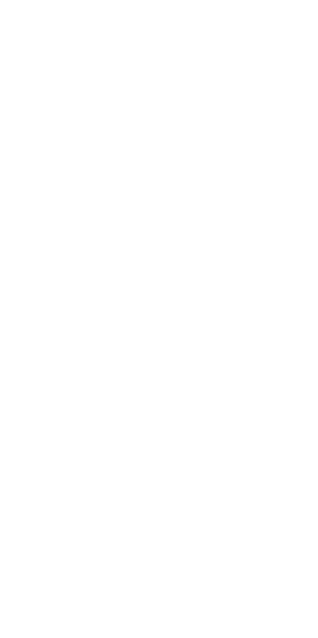 scroll, scrollTop: 0, scrollLeft: 0, axis: both 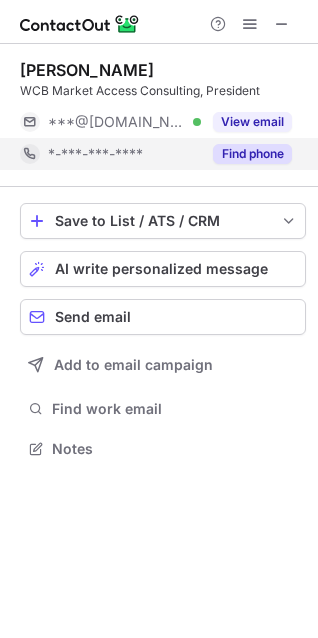 click on "Find phone" at bounding box center (252, 154) 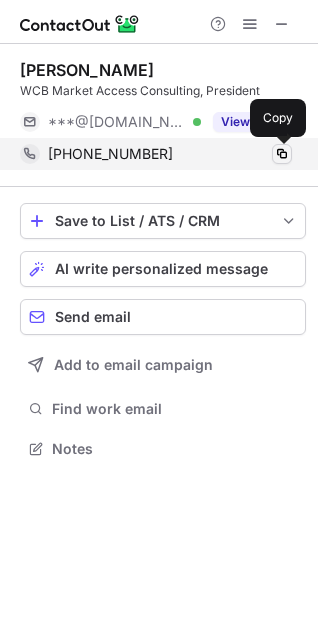 click at bounding box center [282, 154] 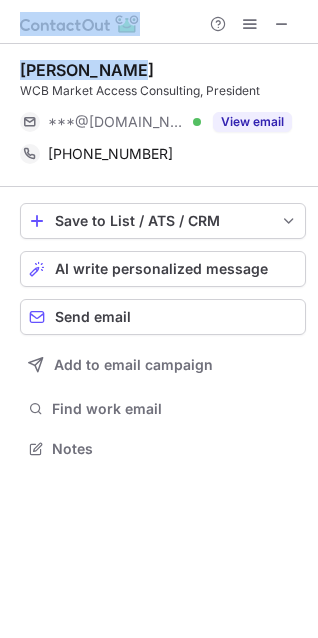 drag, startPoint x: 130, startPoint y: 68, endPoint x: -1, endPoint y: 76, distance: 131.24405 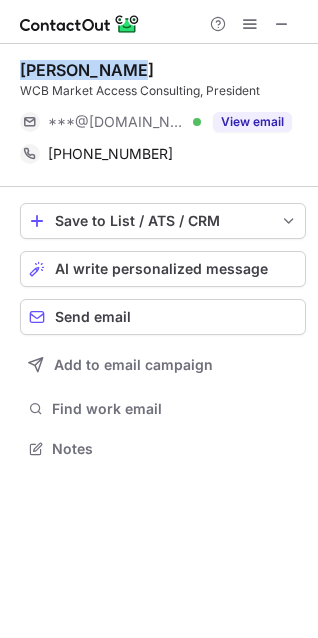 drag, startPoint x: 118, startPoint y: 68, endPoint x: 23, endPoint y: 73, distance: 95.131485 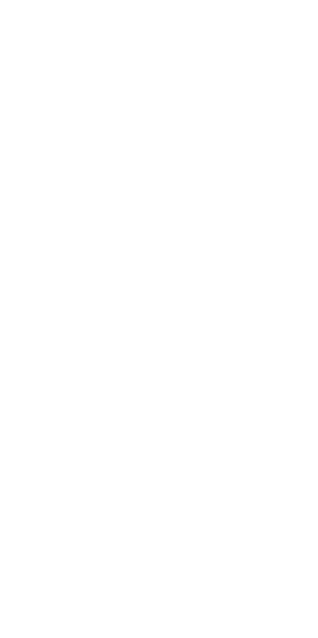 scroll, scrollTop: 0, scrollLeft: 0, axis: both 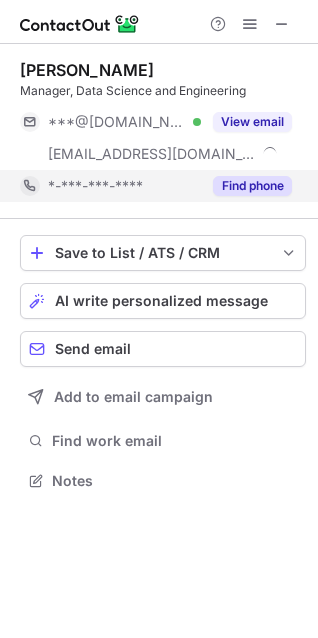 click on "Find phone" at bounding box center (252, 186) 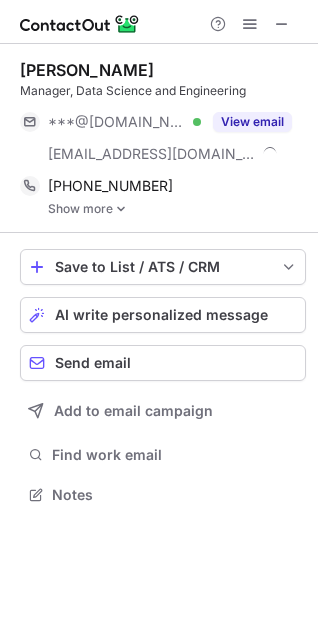 scroll, scrollTop: 10, scrollLeft: 10, axis: both 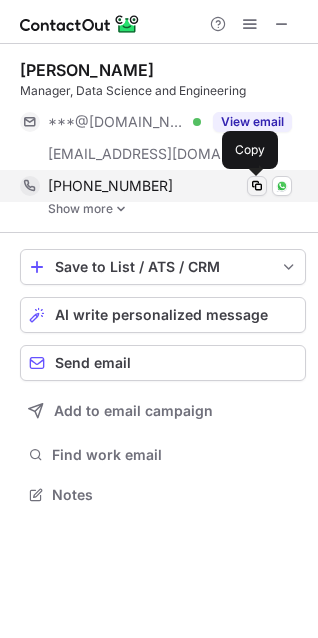 click at bounding box center (257, 186) 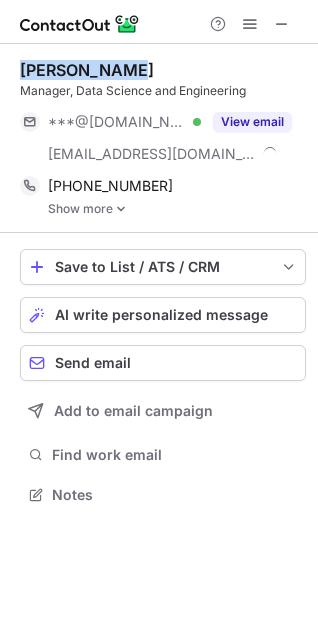 drag, startPoint x: 127, startPoint y: 65, endPoint x: 20, endPoint y: 76, distance: 107.563934 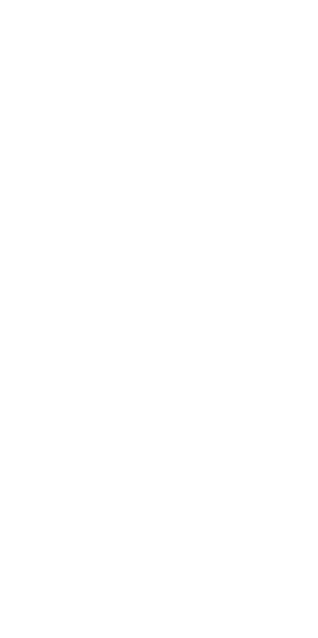 scroll, scrollTop: 0, scrollLeft: 0, axis: both 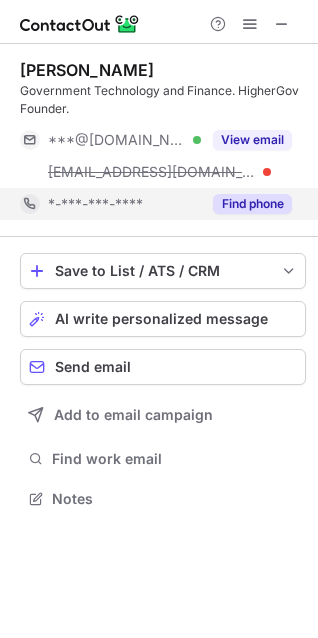 click on "Find phone" at bounding box center (252, 204) 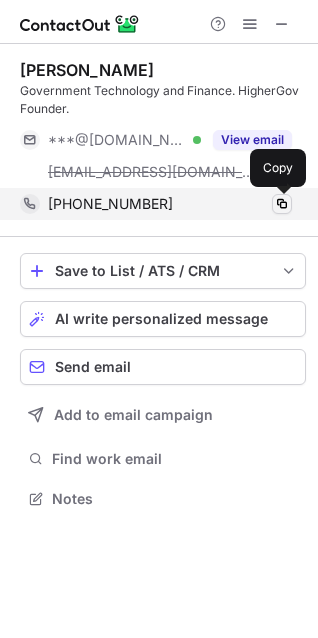 click at bounding box center (282, 204) 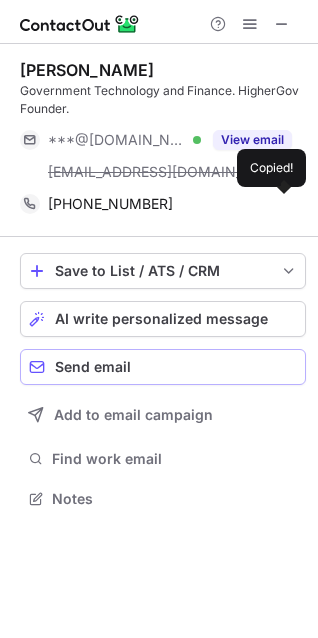 type 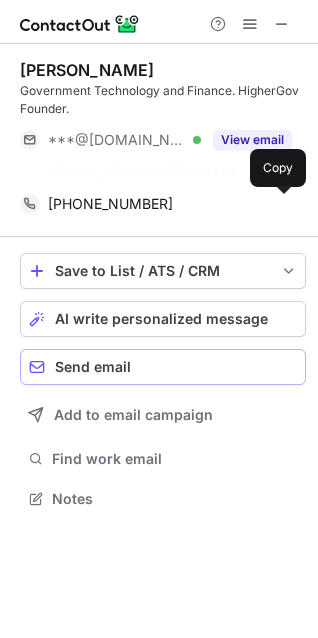 scroll, scrollTop: 453, scrollLeft: 318, axis: both 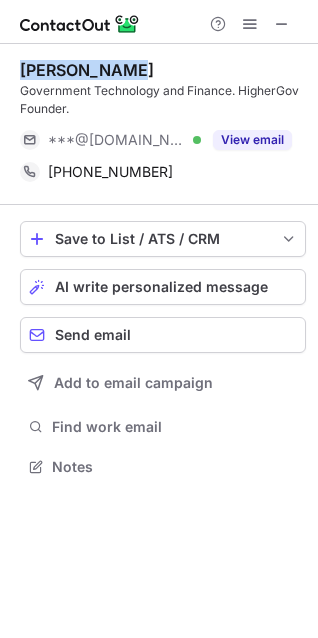 drag, startPoint x: 44, startPoint y: 67, endPoint x: 13, endPoint y: 67, distance: 31 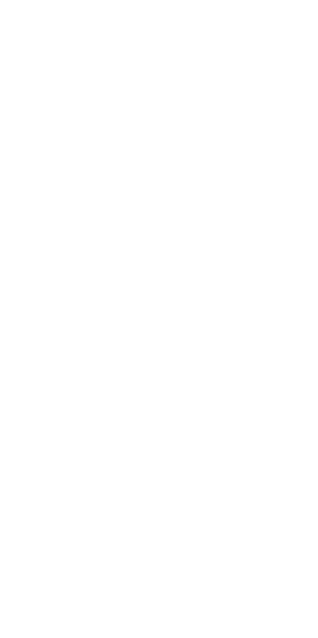 scroll, scrollTop: 0, scrollLeft: 0, axis: both 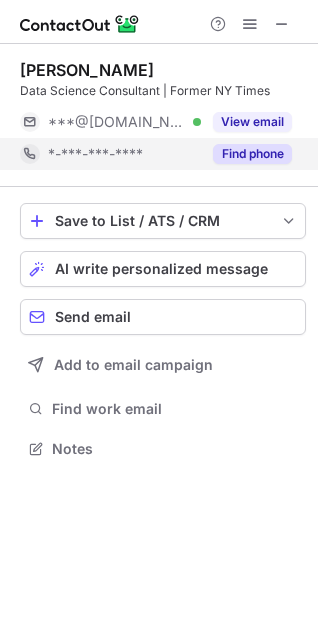 click on "Find phone" at bounding box center [252, 154] 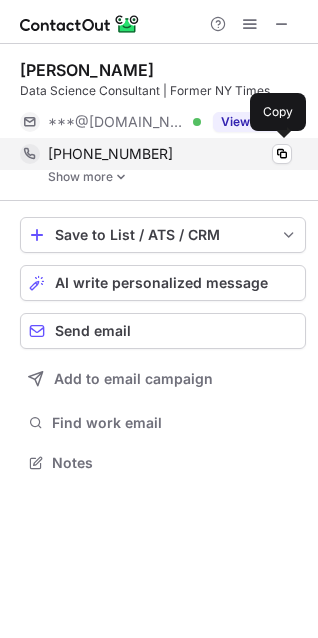 scroll, scrollTop: 10, scrollLeft: 10, axis: both 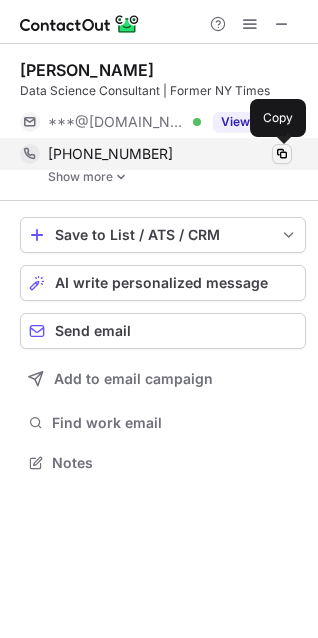 click at bounding box center (282, 154) 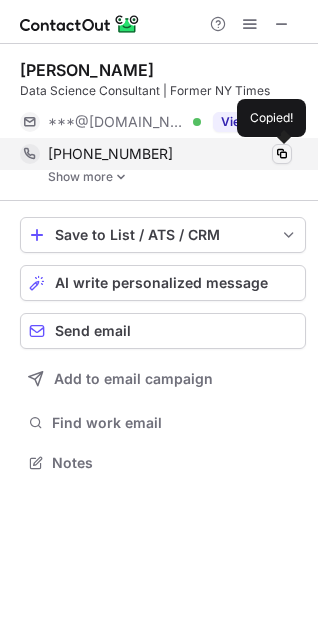 click at bounding box center [282, 154] 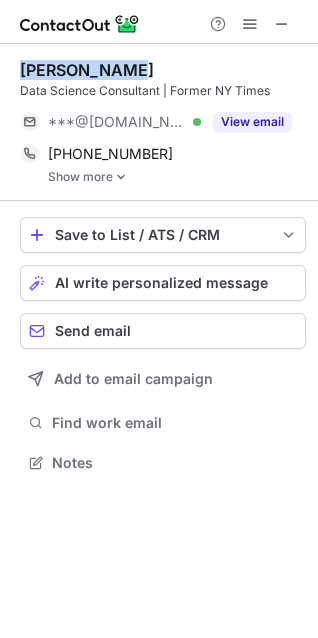 drag, startPoint x: 115, startPoint y: 68, endPoint x: 23, endPoint y: 68, distance: 92 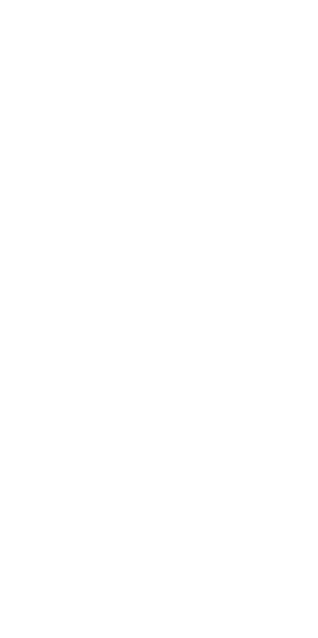 scroll, scrollTop: 0, scrollLeft: 0, axis: both 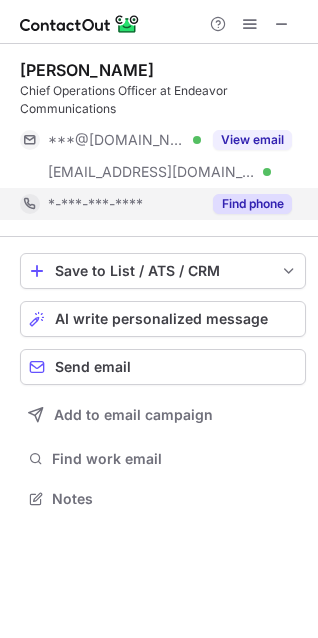 click on "Find phone" at bounding box center (252, 204) 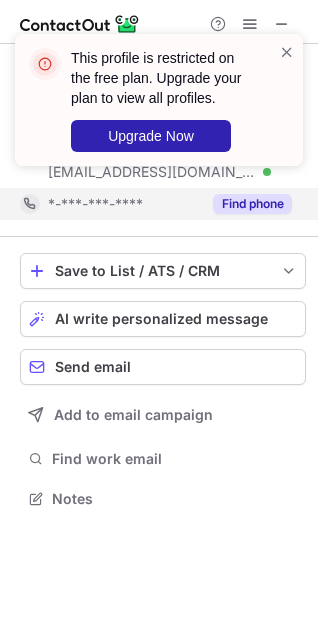 click on "This profile is restricted on the free plan. Upgrade your plan to view all profiles. Upgrade Now" at bounding box center [159, 108] 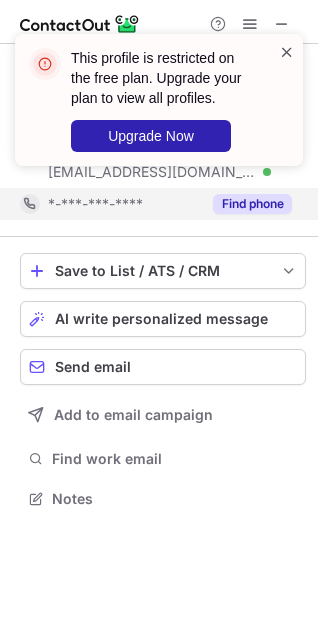 click at bounding box center [287, 52] 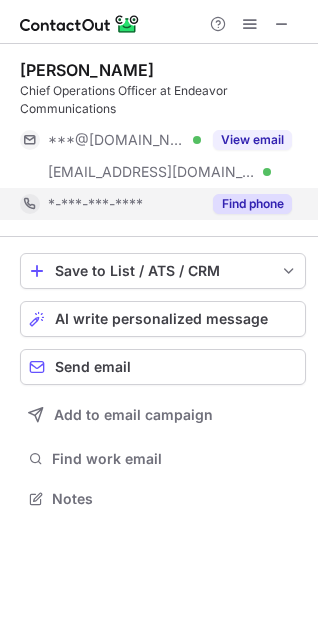 click on "This profile is restricted on the free plan. Upgrade your plan to view all profiles. Upgrade Now" at bounding box center [159, 108] 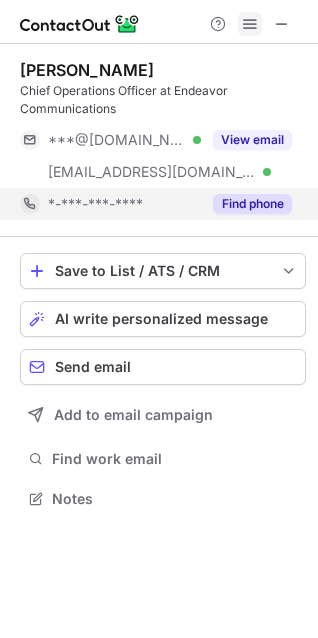 click at bounding box center (250, 24) 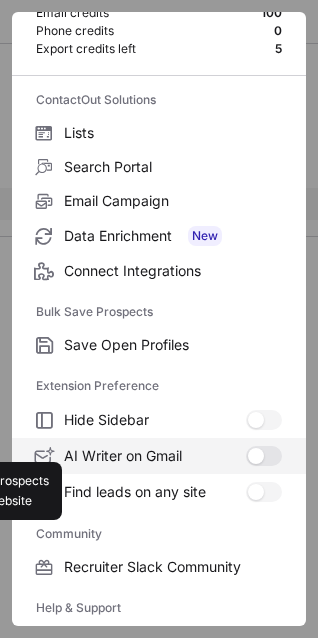 scroll, scrollTop: 269, scrollLeft: 0, axis: vertical 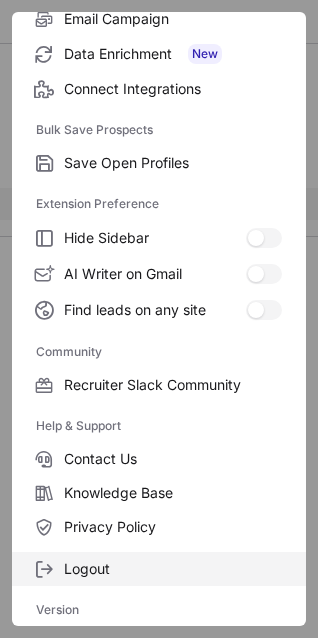 drag, startPoint x: 110, startPoint y: 569, endPoint x: 90, endPoint y: 558, distance: 22.825424 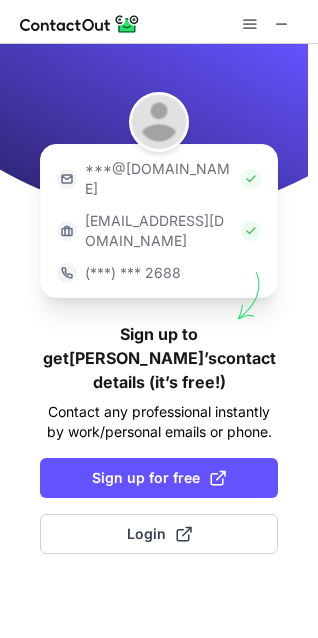 click on "***@gmail.com ***@company.com (***) *** 2688 Sign up to get  Justin’s  contact details (it’s free!) Contact any professional instantly by work/personal emails or phone. Sign up for free Login" at bounding box center [159, 341] 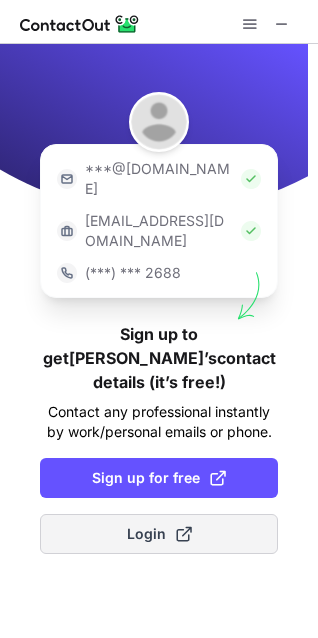 click on "Login" at bounding box center (159, 534) 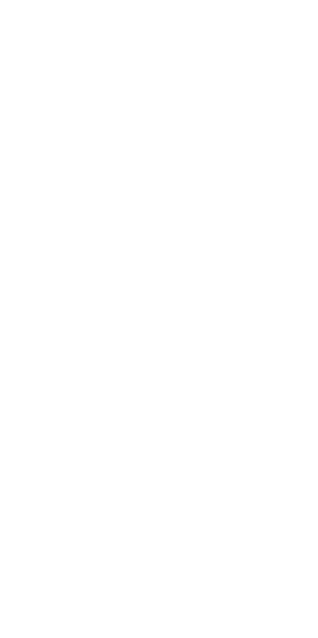 scroll, scrollTop: 0, scrollLeft: 0, axis: both 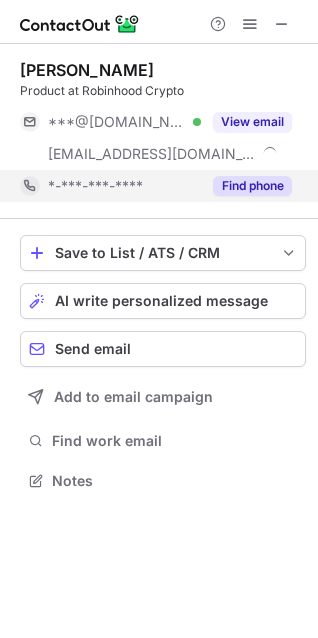 click on "Find phone" at bounding box center [246, 186] 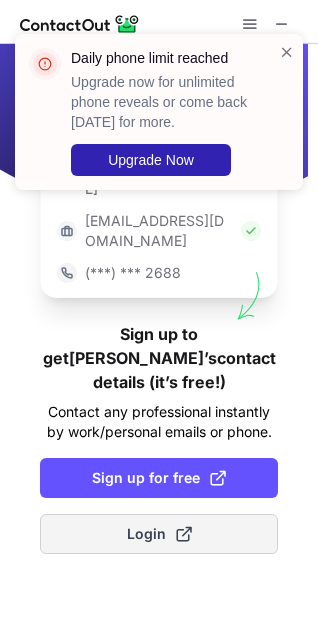 click on "Login" at bounding box center (159, 534) 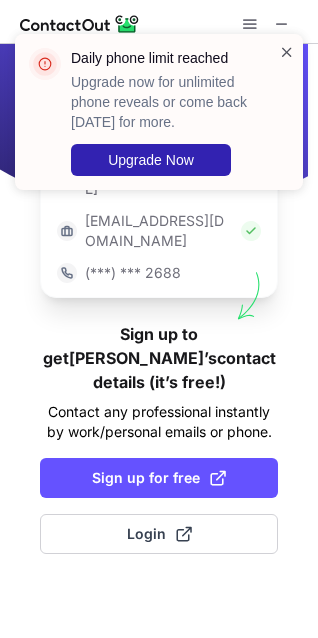 click at bounding box center [287, 52] 